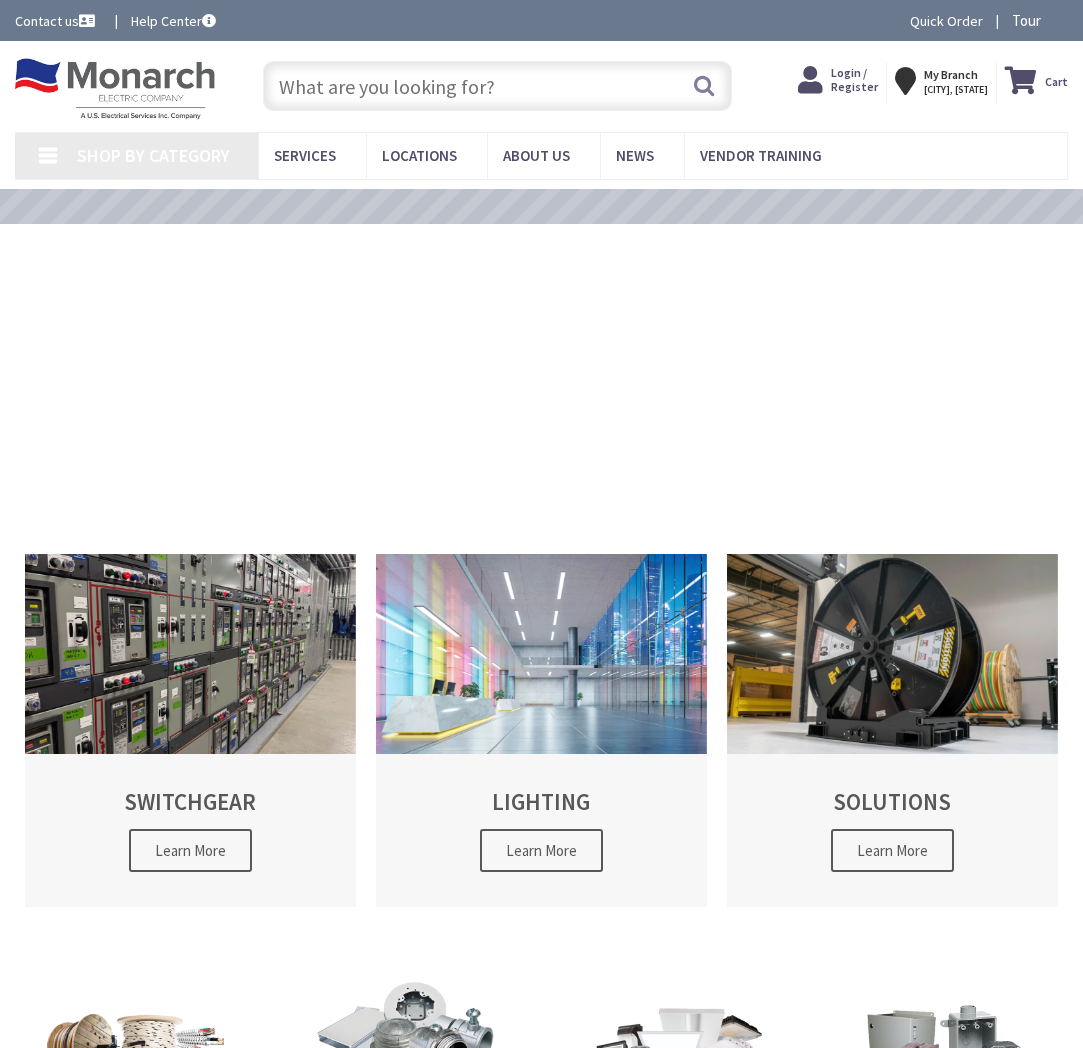 scroll, scrollTop: 0, scrollLeft: 0, axis: both 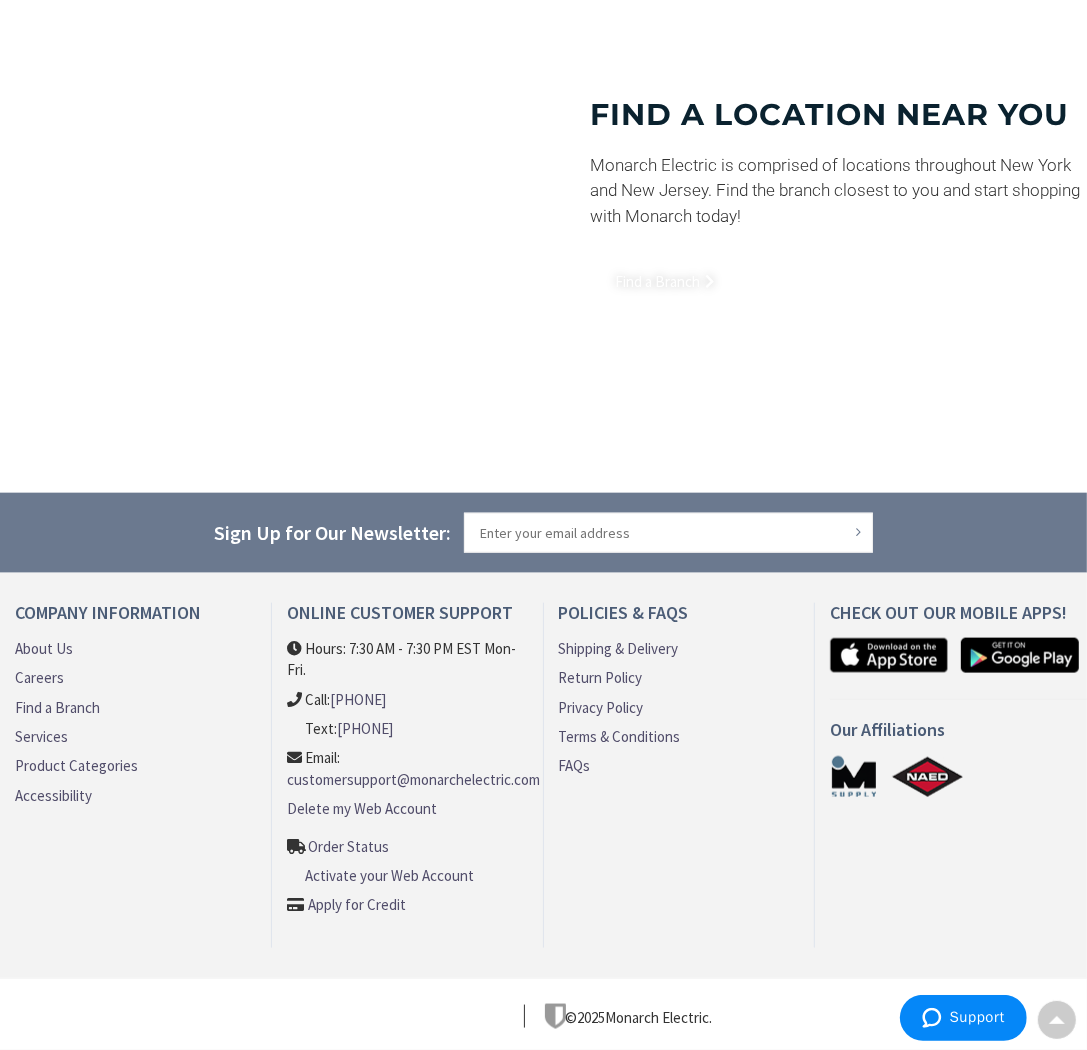 click on "Find a Branch" at bounding box center (57, 707) 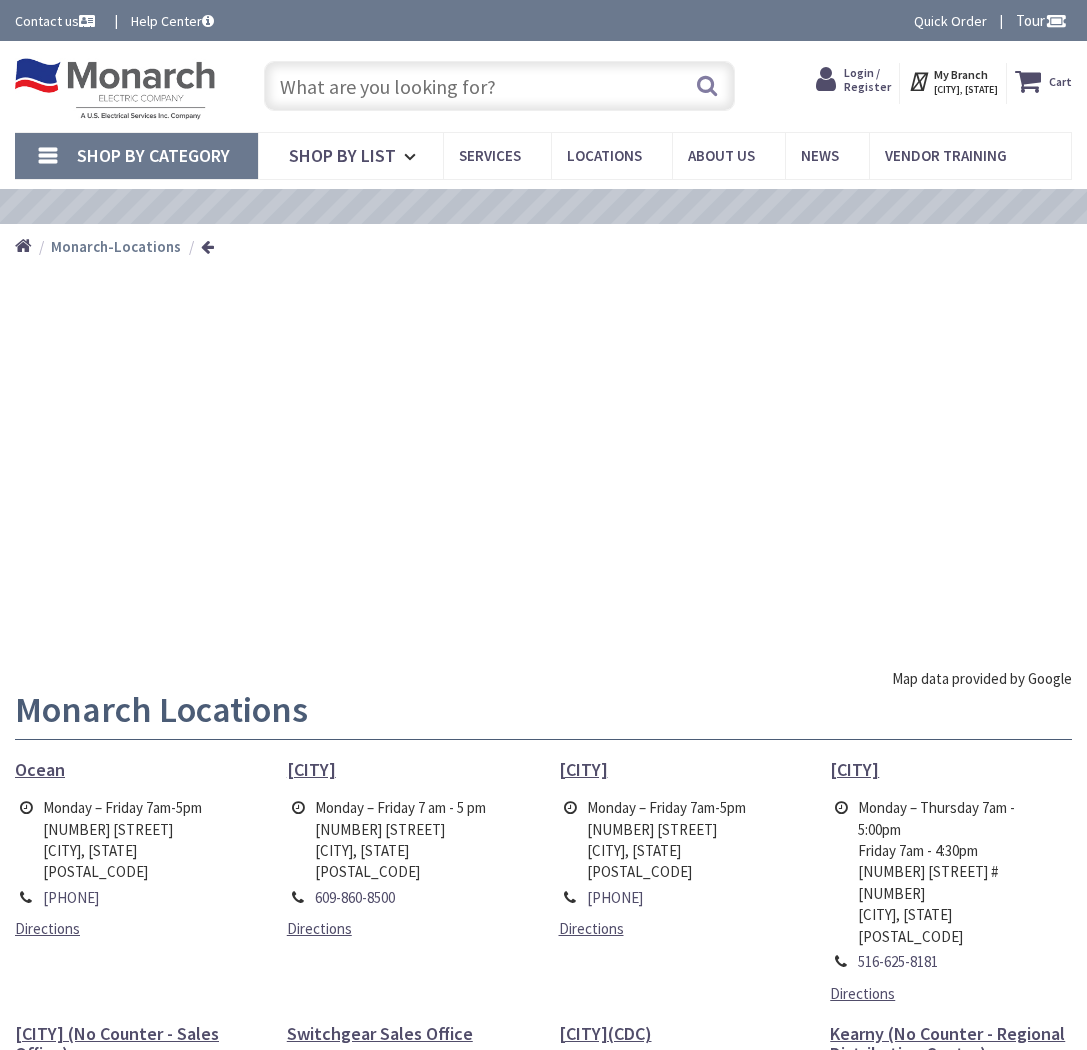 scroll, scrollTop: 0, scrollLeft: 0, axis: both 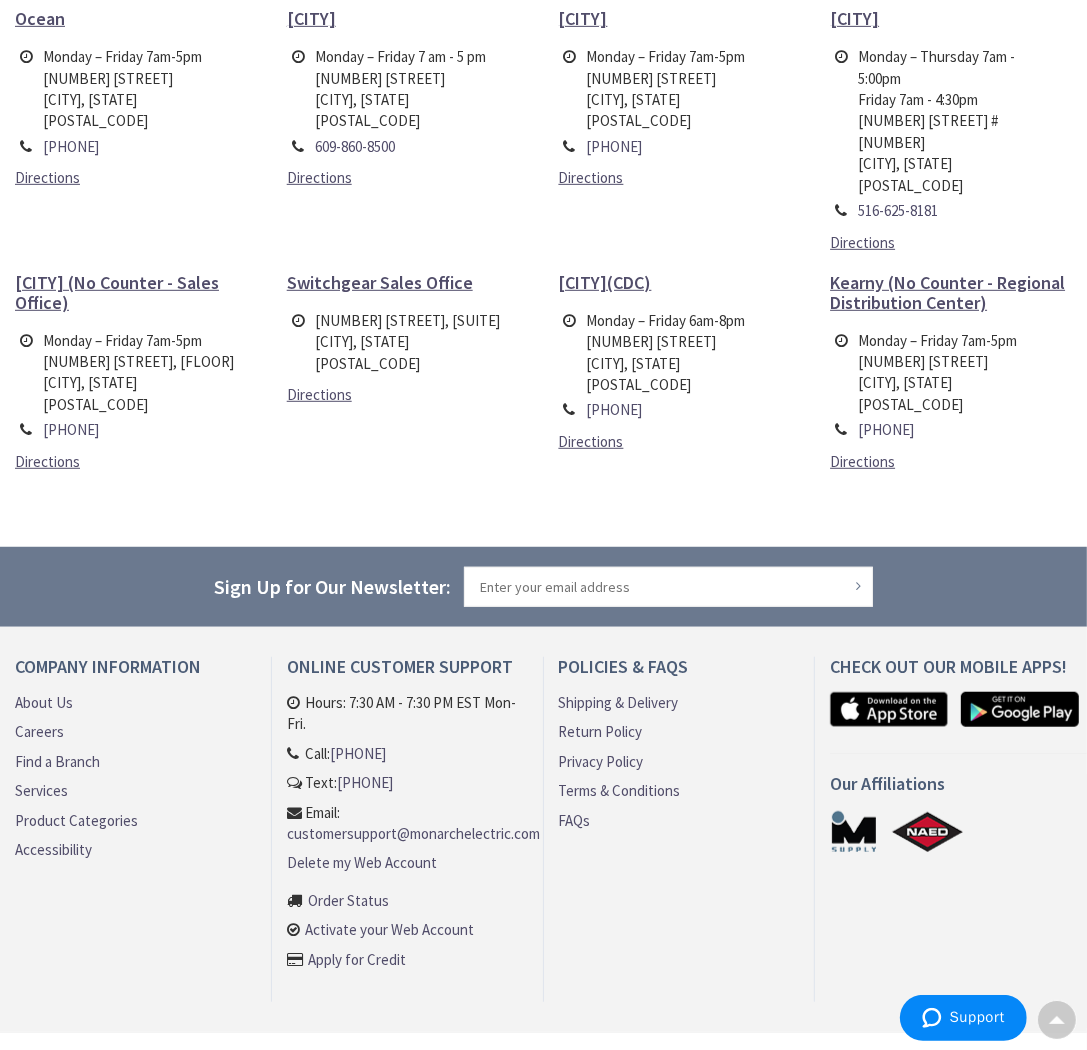 click on "About Us" at bounding box center [44, 702] 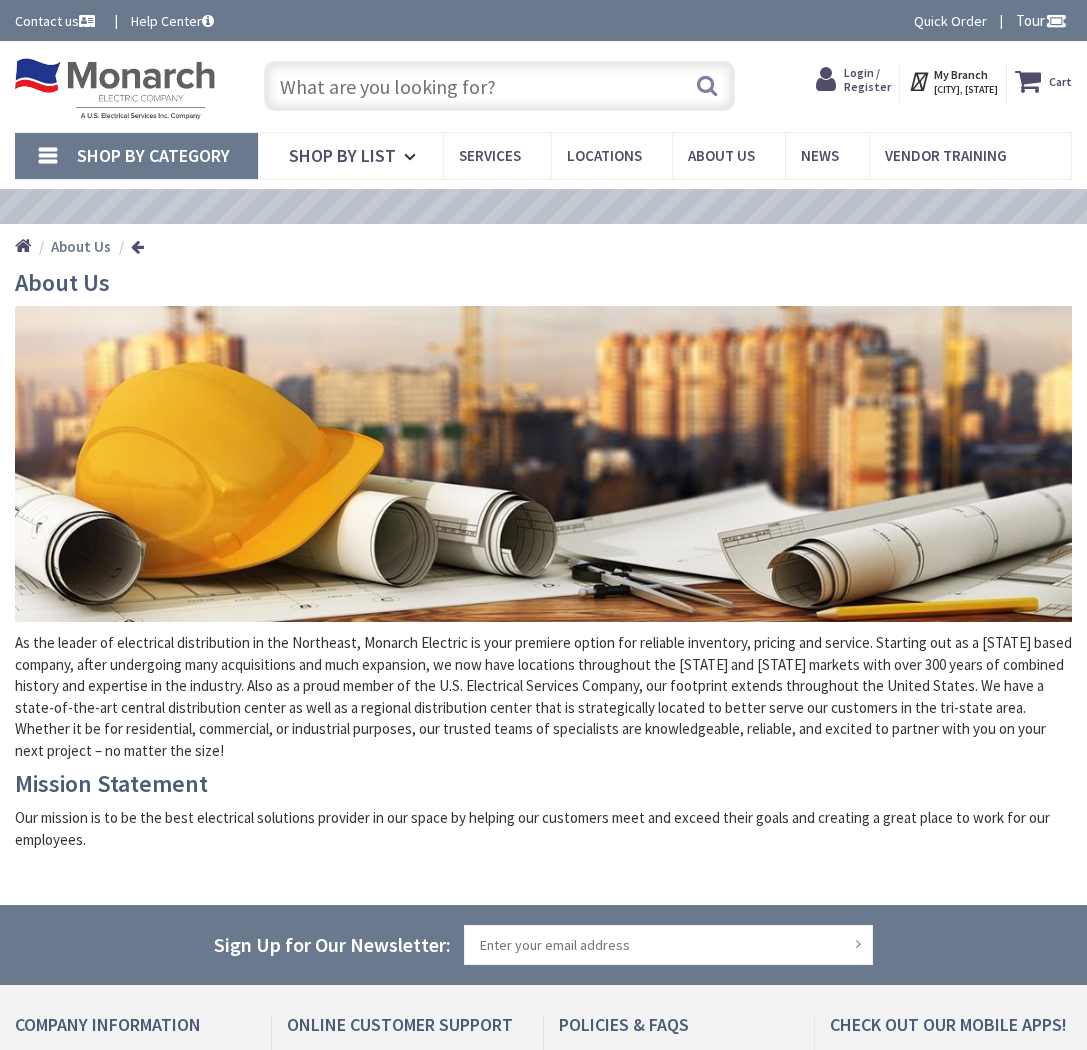 scroll, scrollTop: 0, scrollLeft: 0, axis: both 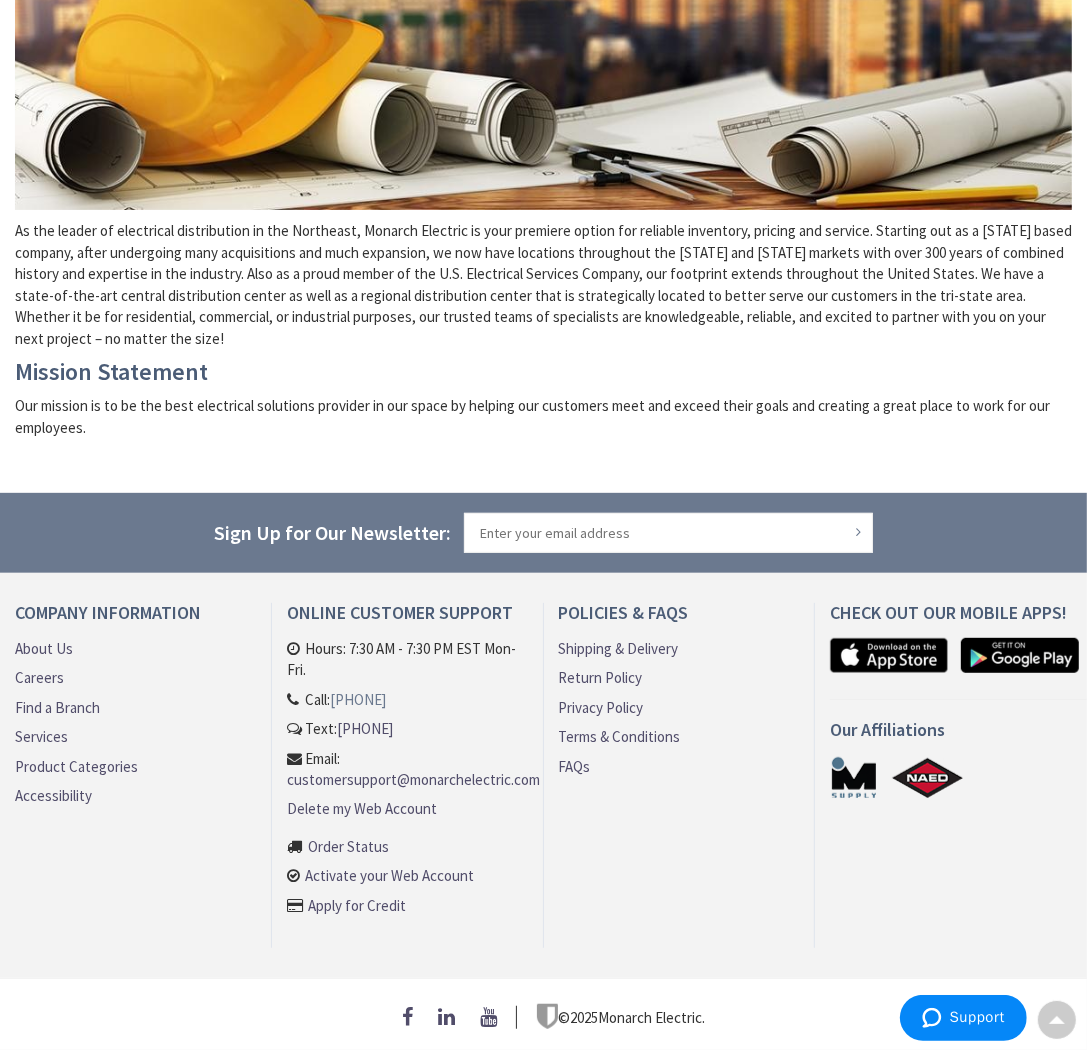 drag, startPoint x: 439, startPoint y: 689, endPoint x: 339, endPoint y: 684, distance: 100.12492 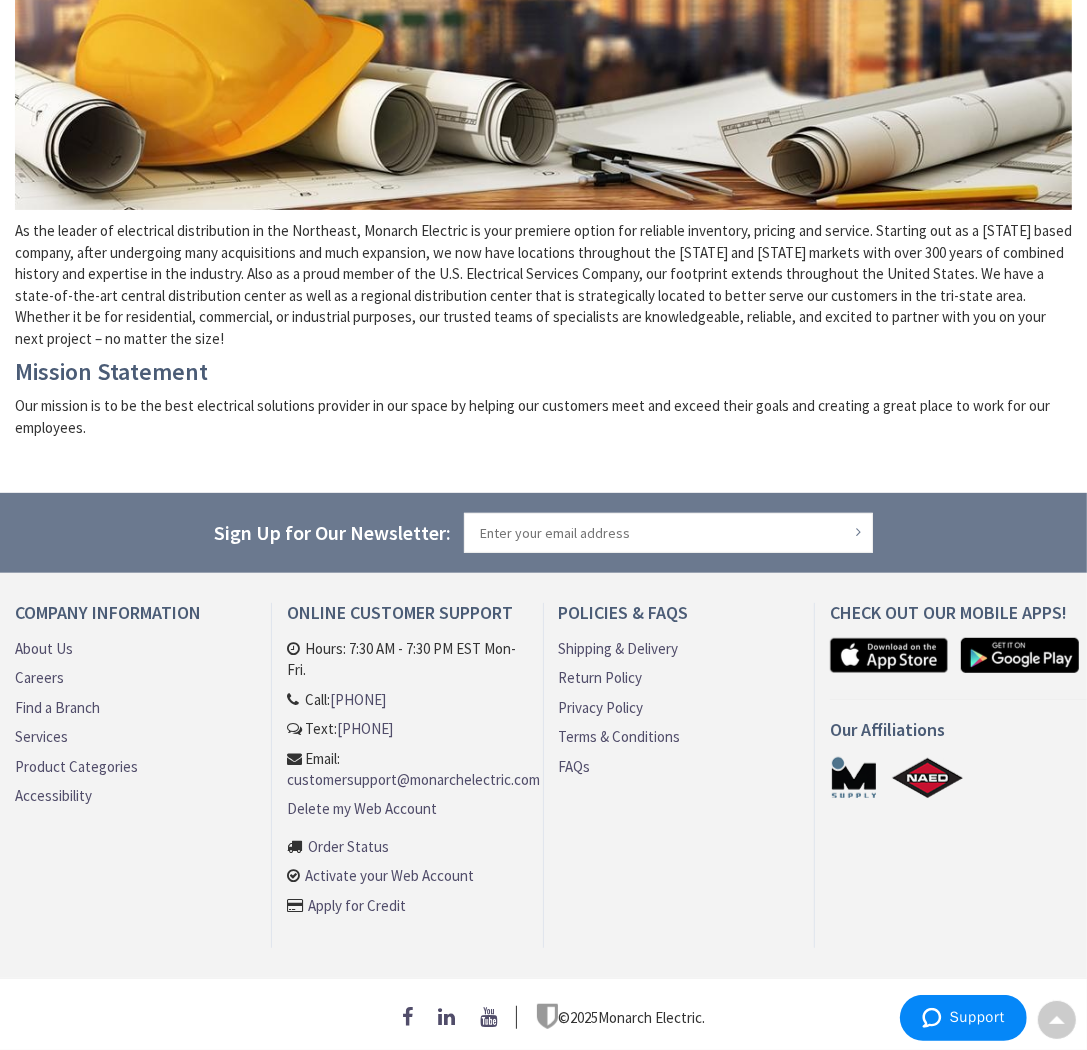 copy on "[PHONE]" 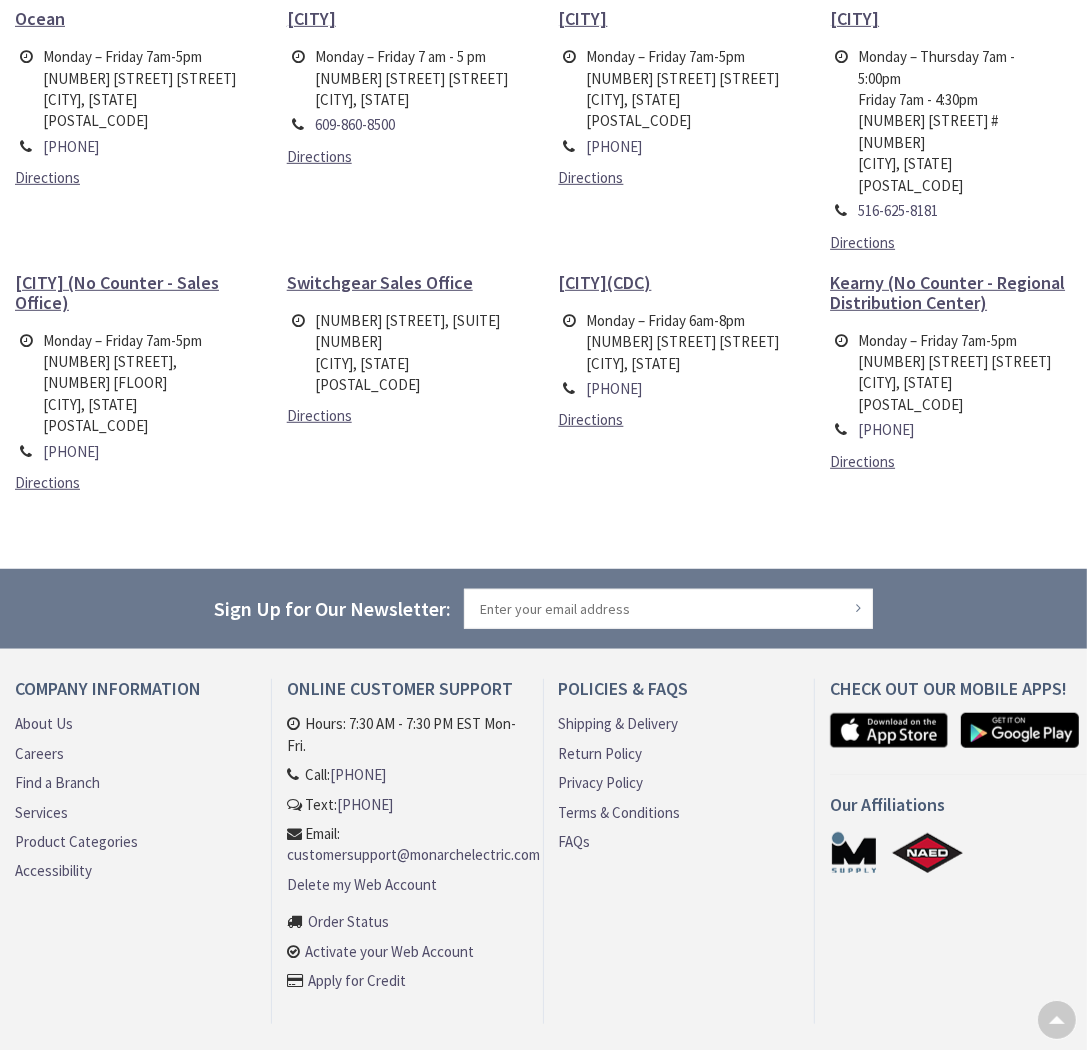 scroll, scrollTop: 751, scrollLeft: 0, axis: vertical 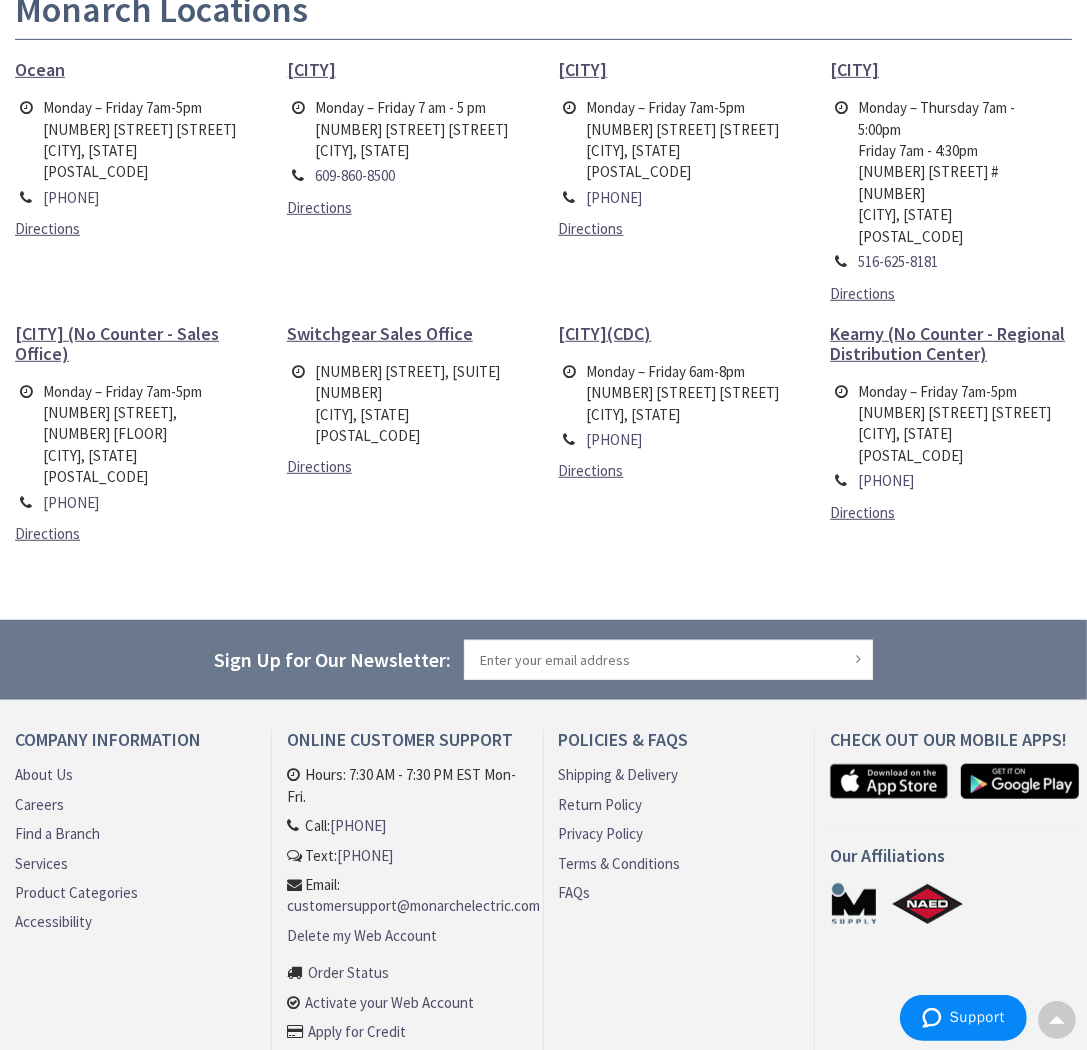 click on "About Us" at bounding box center (44, 774) 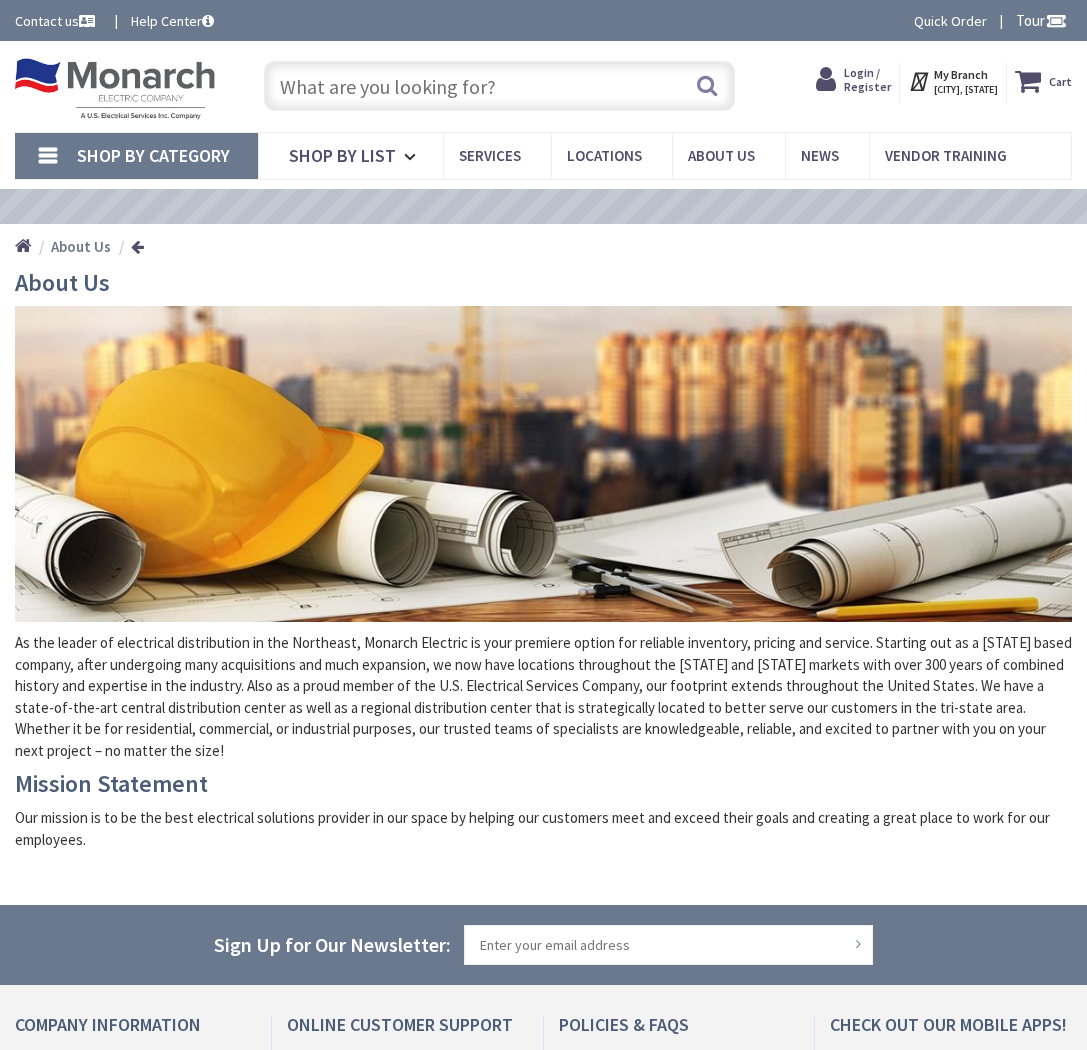 scroll, scrollTop: 0, scrollLeft: 0, axis: both 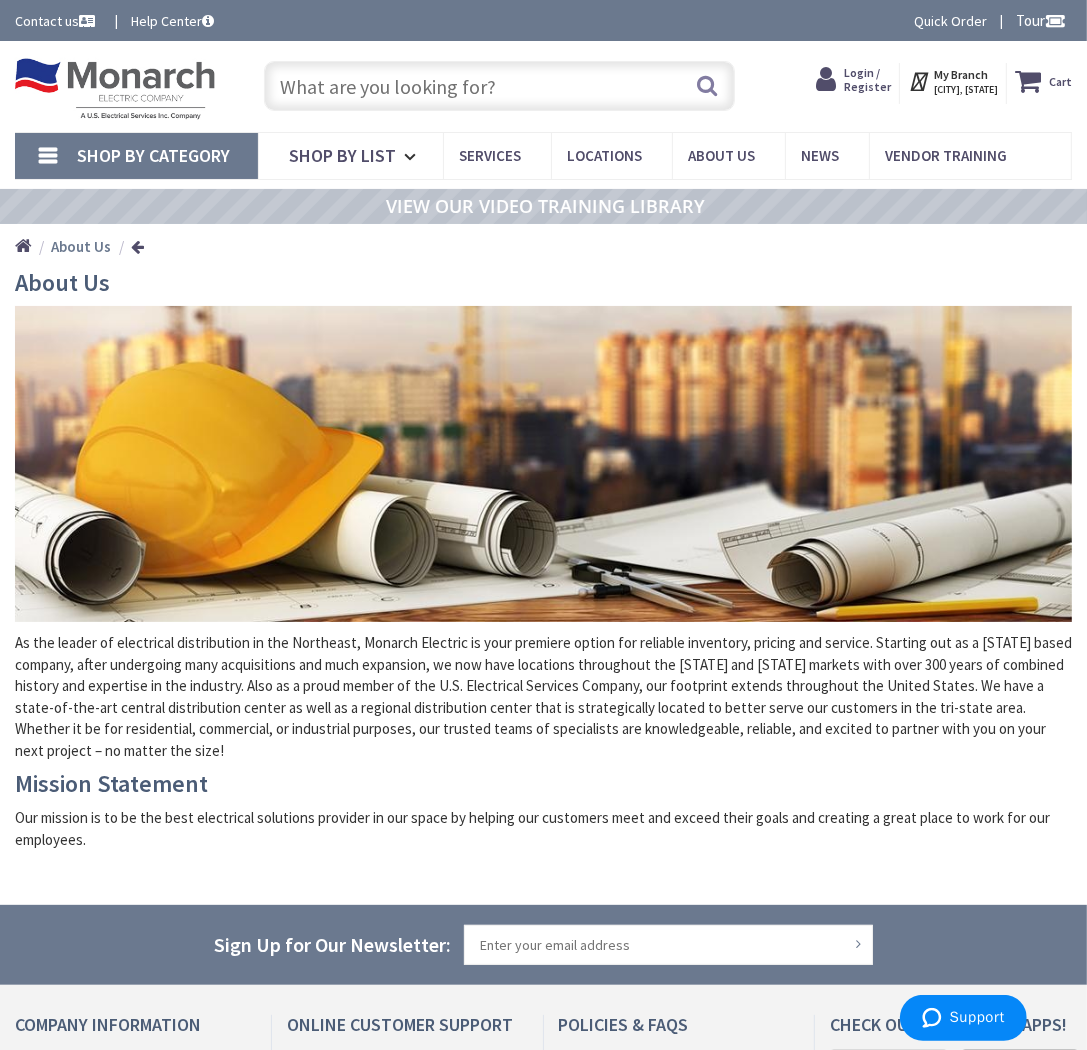 click on "Contact us" at bounding box center [57, 21] 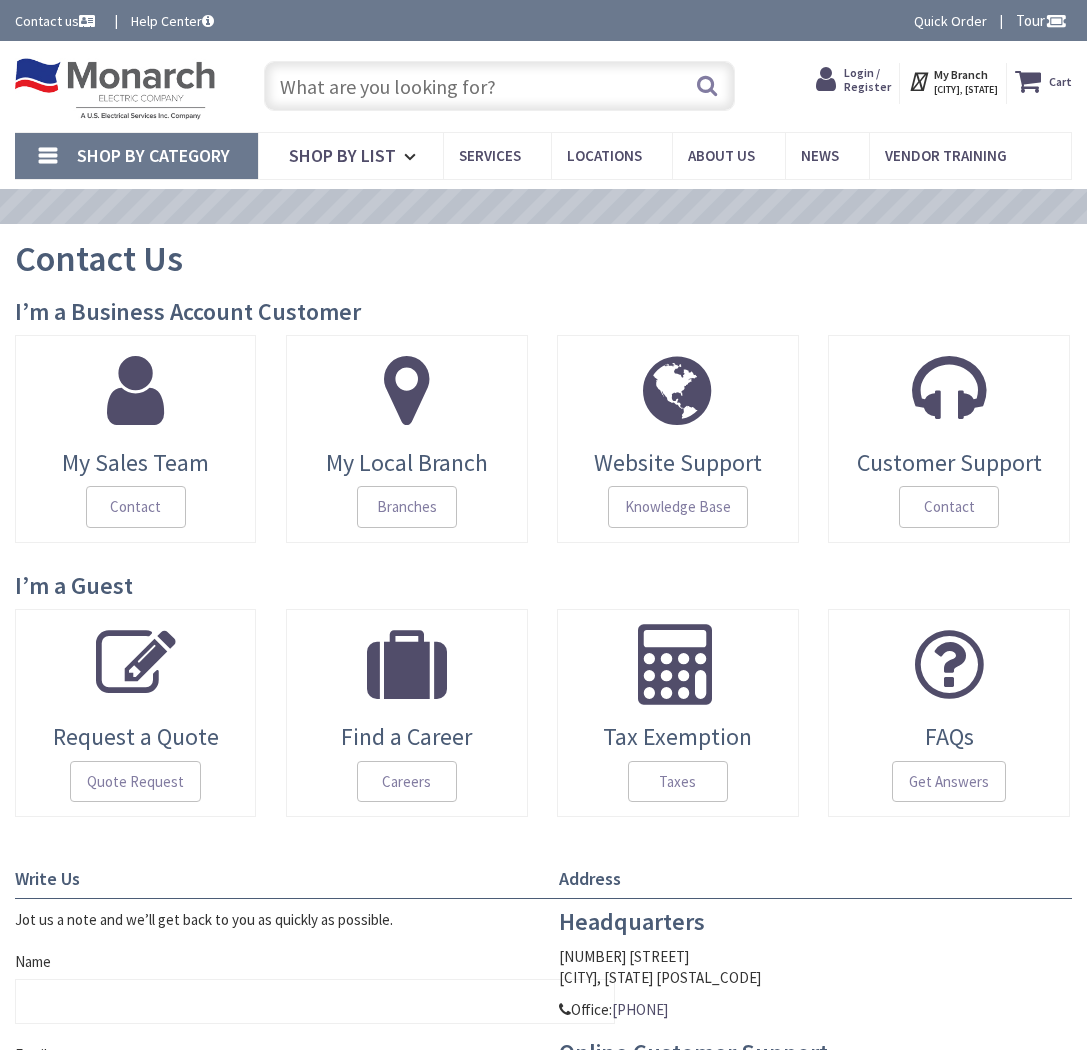 scroll, scrollTop: 0, scrollLeft: 0, axis: both 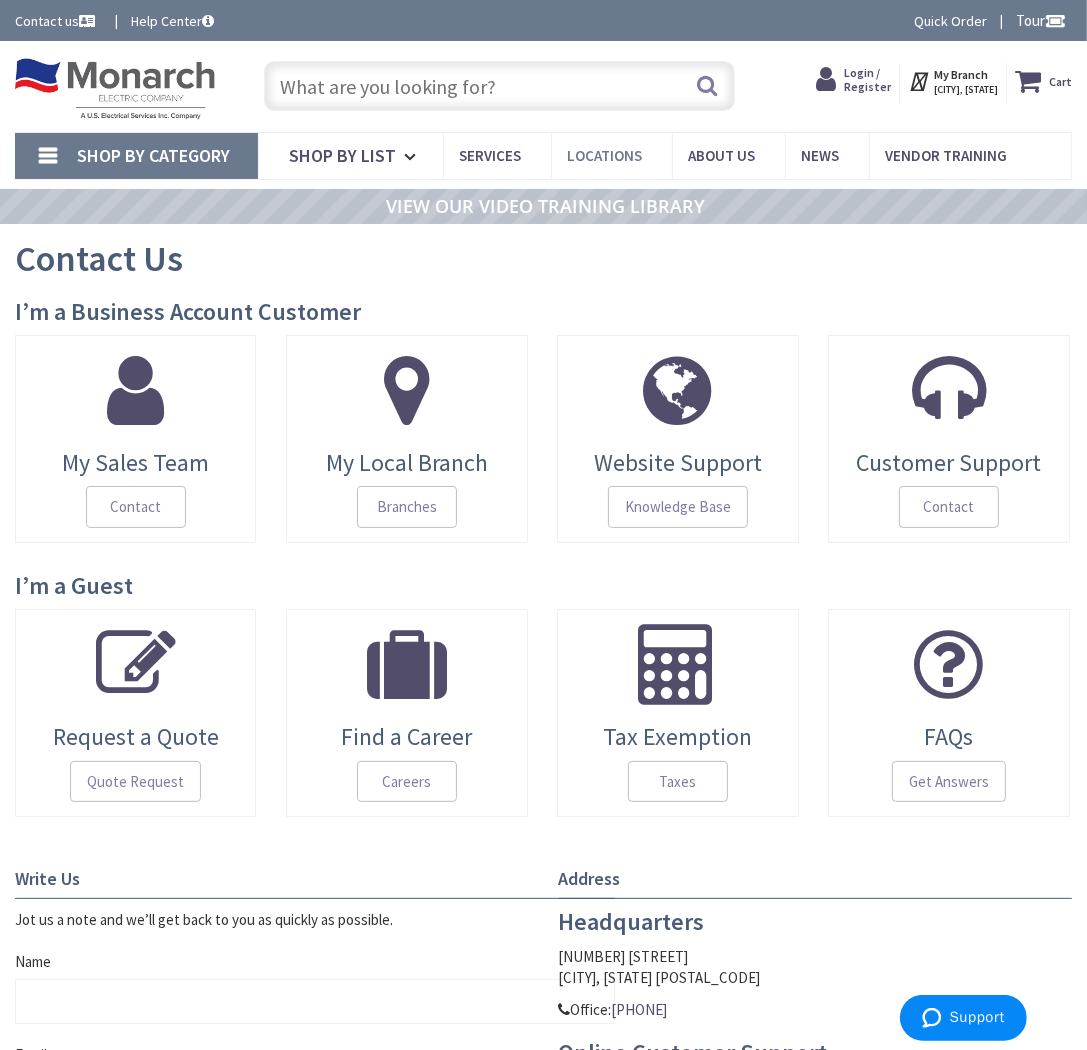 click on "Locations" at bounding box center [604, 155] 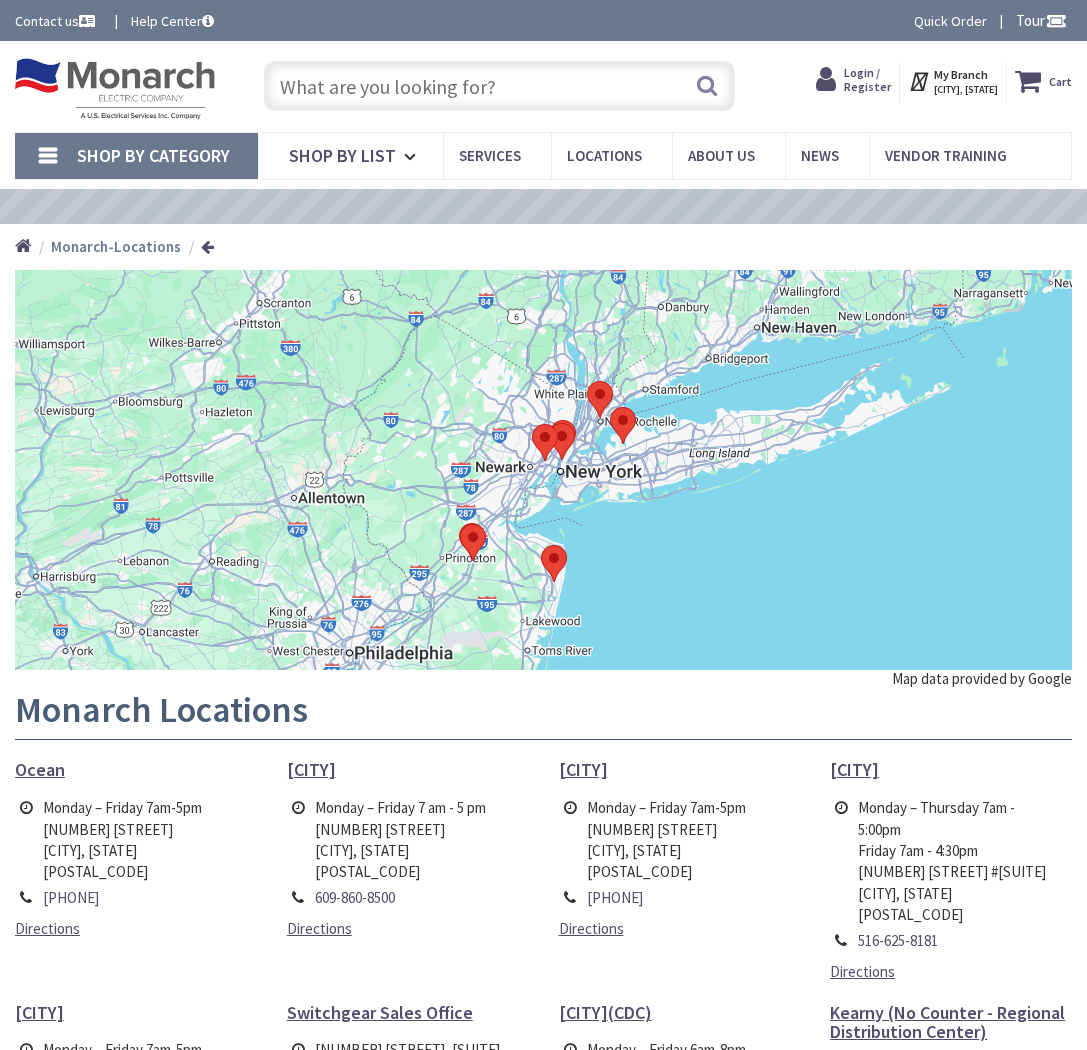 scroll, scrollTop: 0, scrollLeft: 0, axis: both 